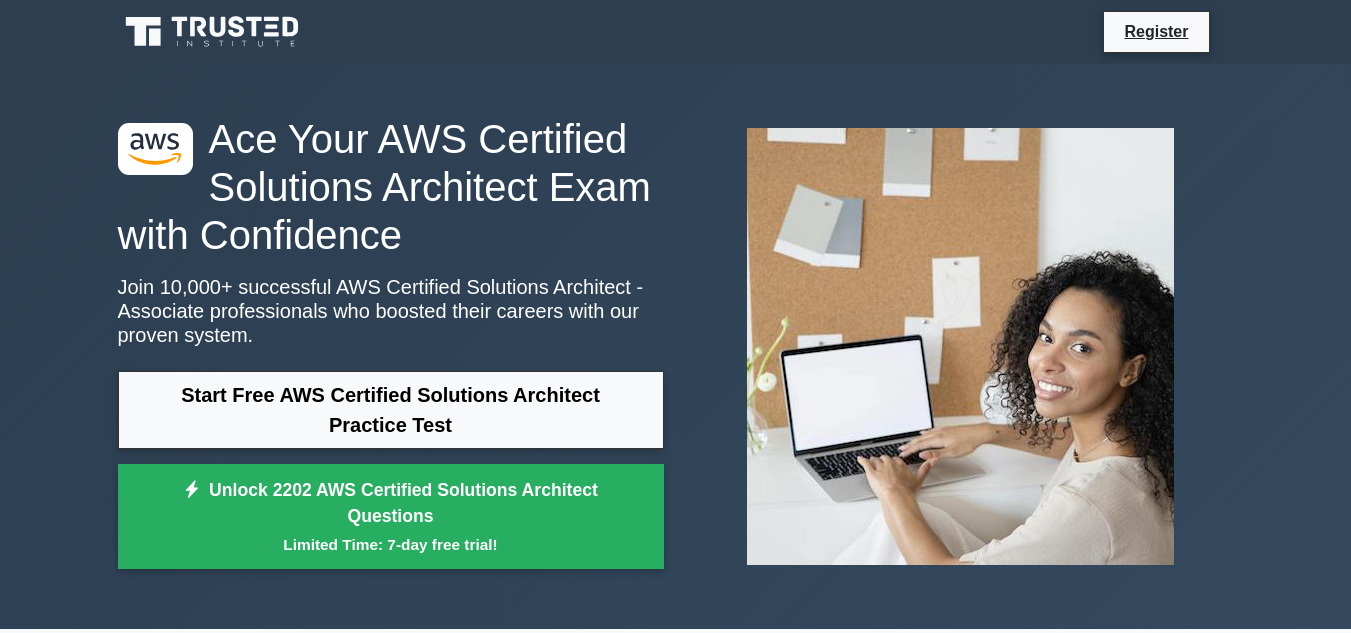 scroll, scrollTop: 0, scrollLeft: 0, axis: both 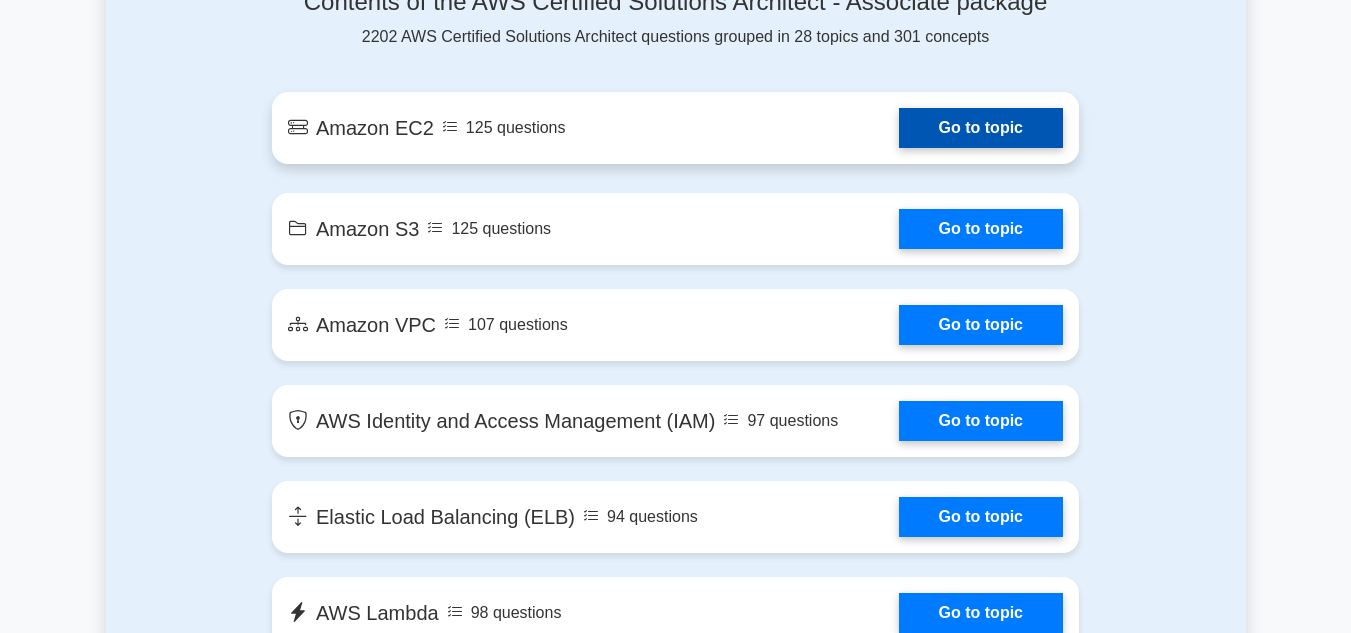 click on "Go to topic" at bounding box center (981, 128) 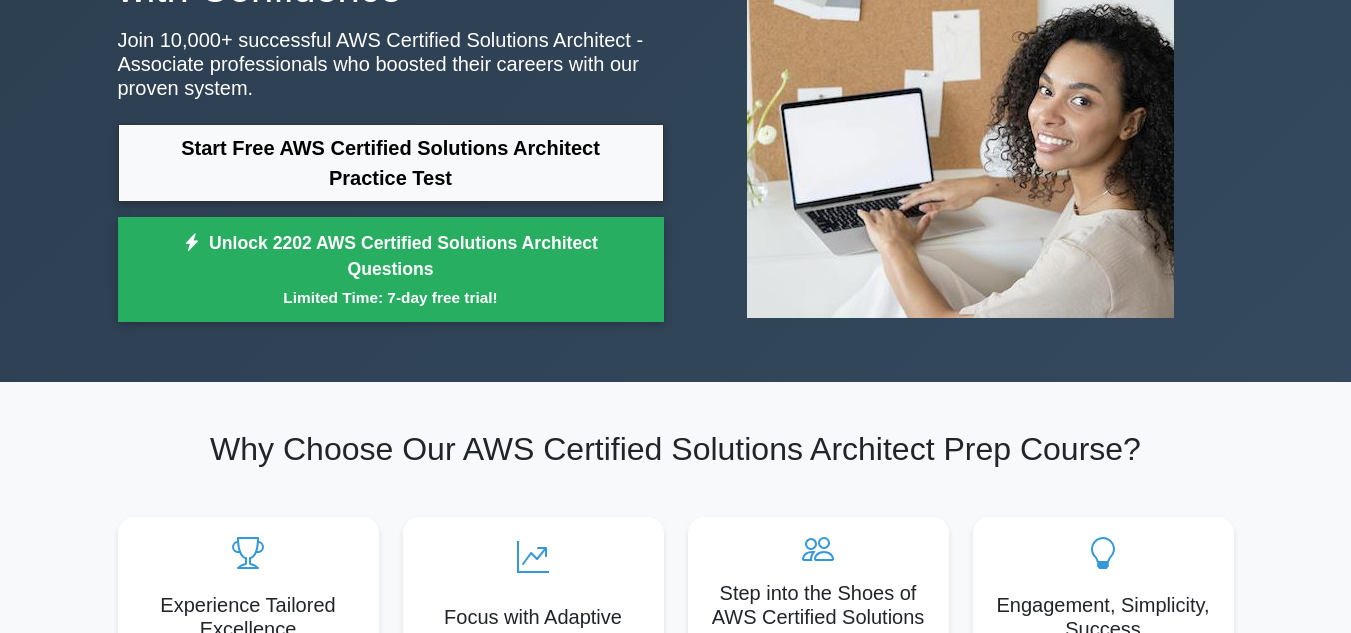 scroll, scrollTop: 0, scrollLeft: 0, axis: both 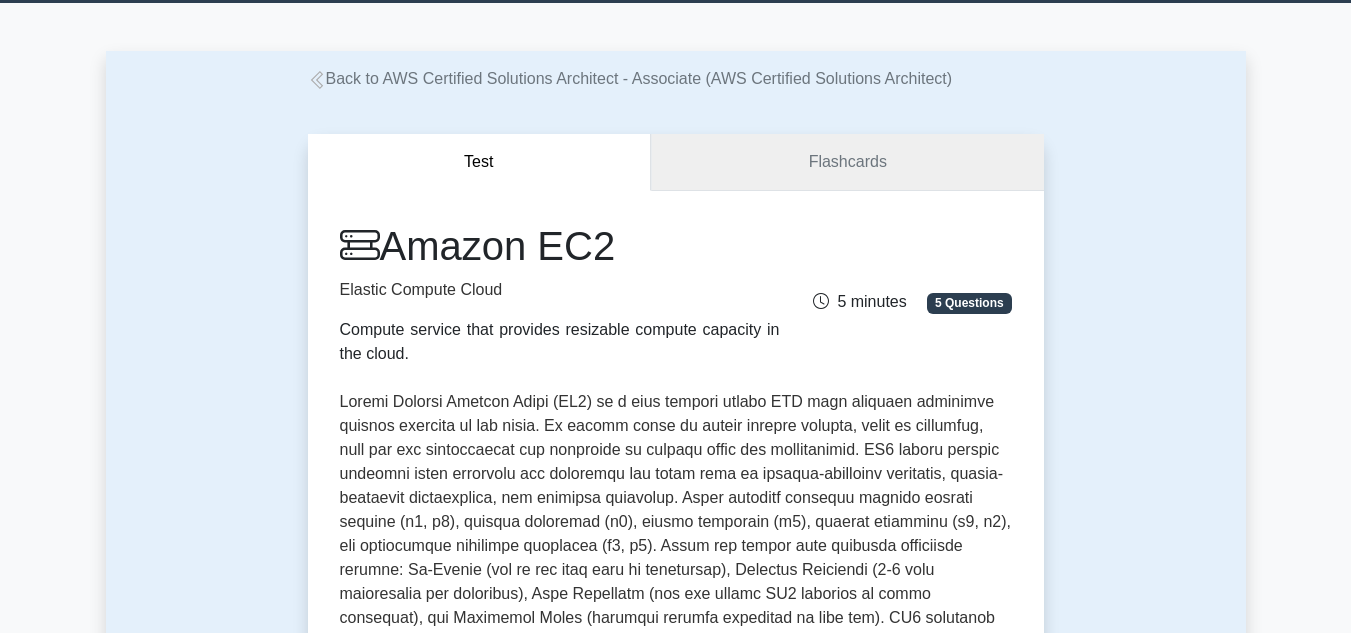 click on "Flashcards" at bounding box center [847, 162] 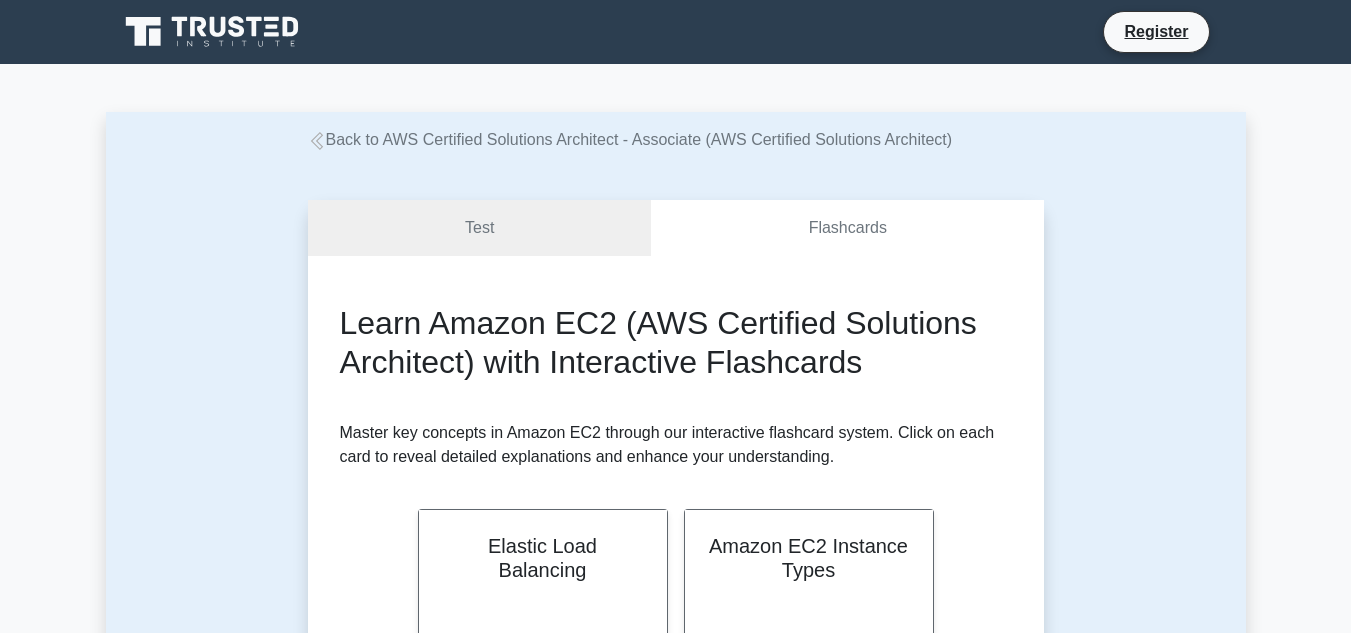 scroll, scrollTop: 0, scrollLeft: 0, axis: both 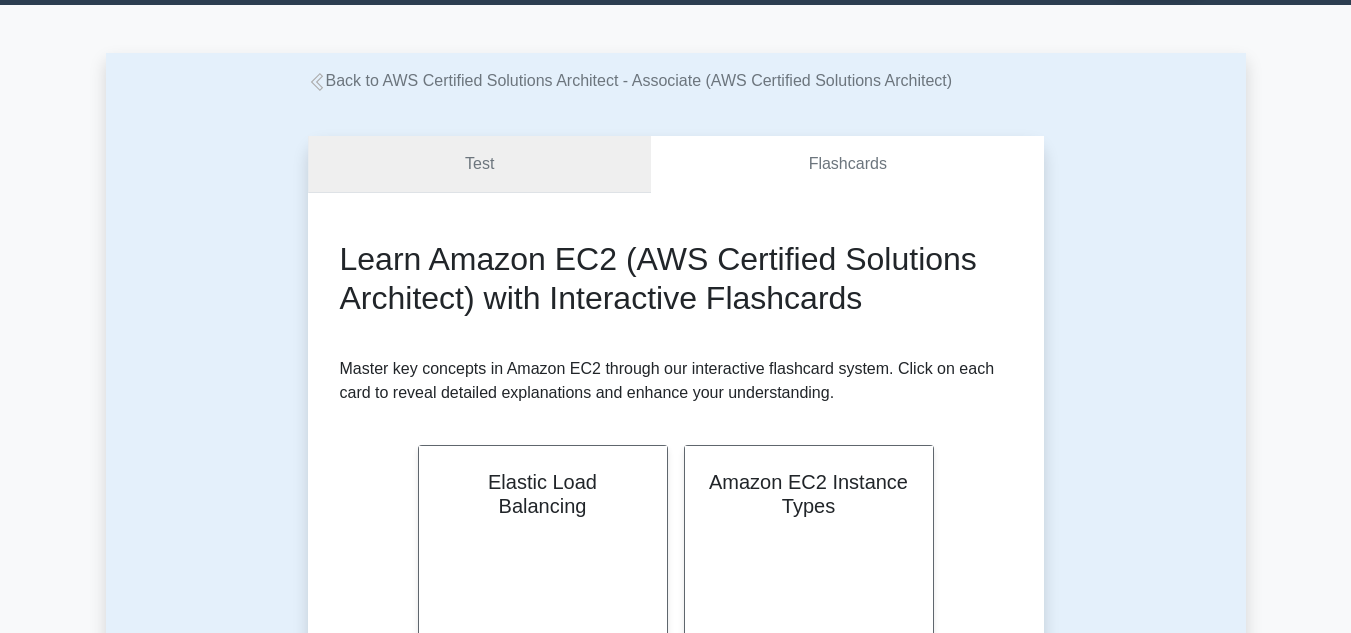 click on "Test" at bounding box center [480, 164] 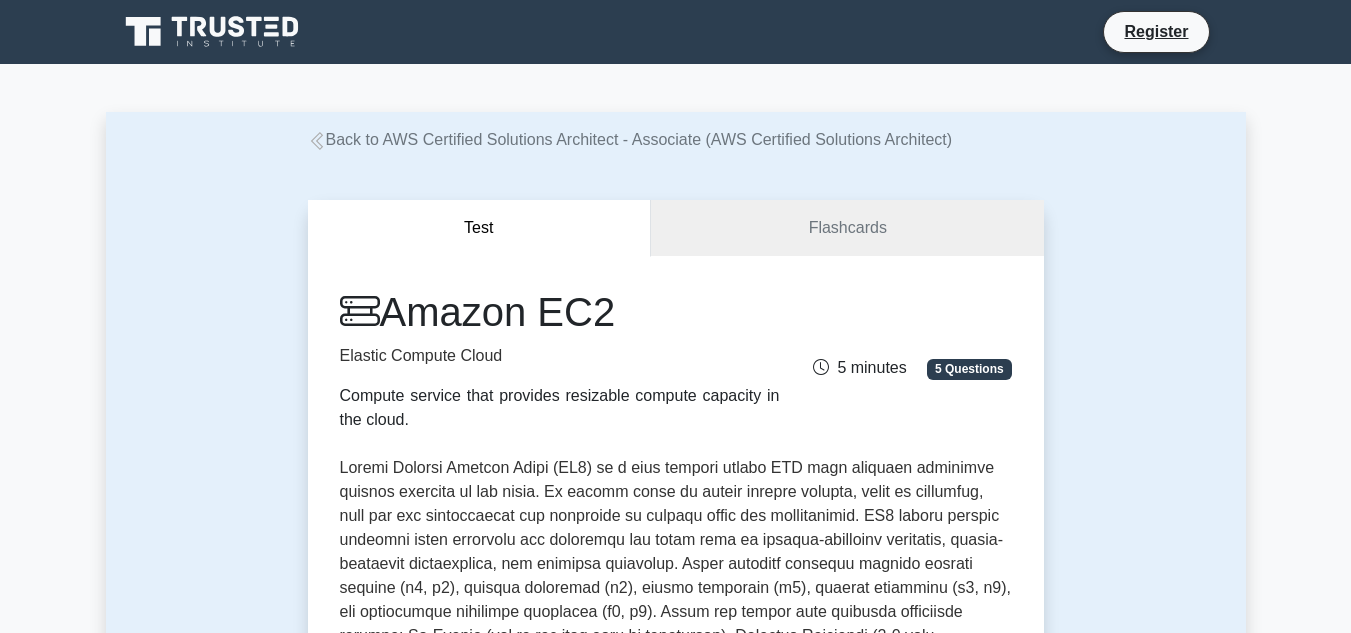 scroll, scrollTop: 0, scrollLeft: 0, axis: both 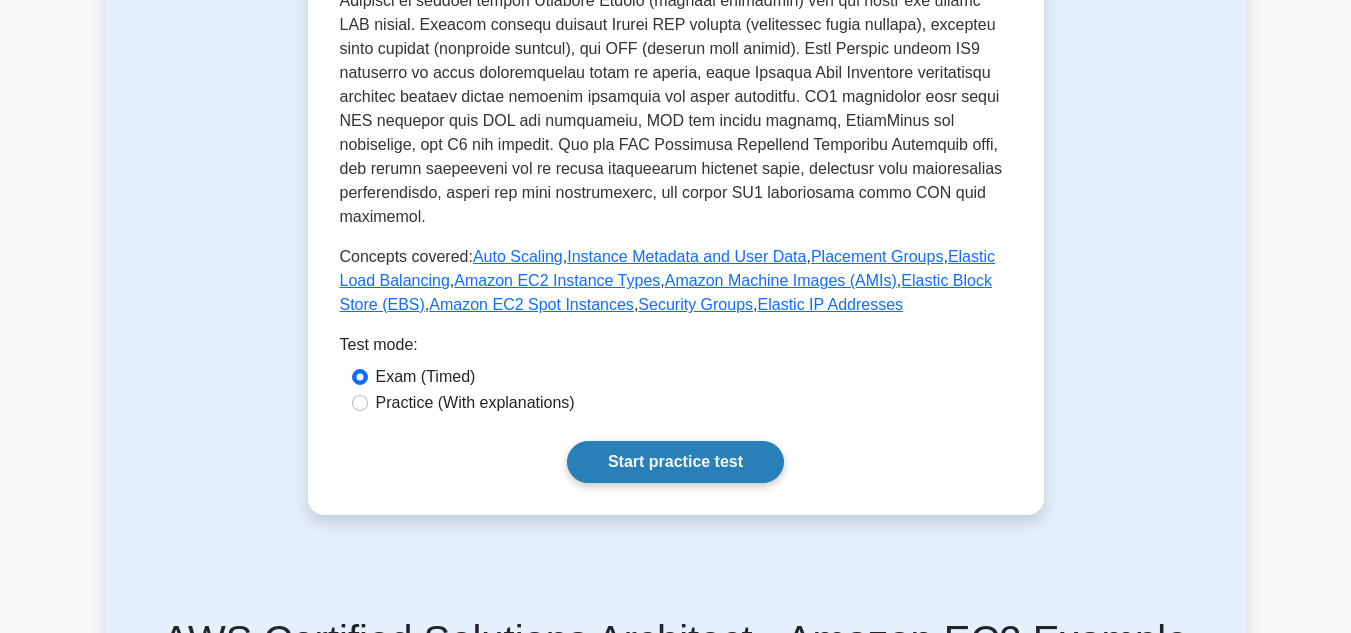 click on "Start practice test" at bounding box center (675, 462) 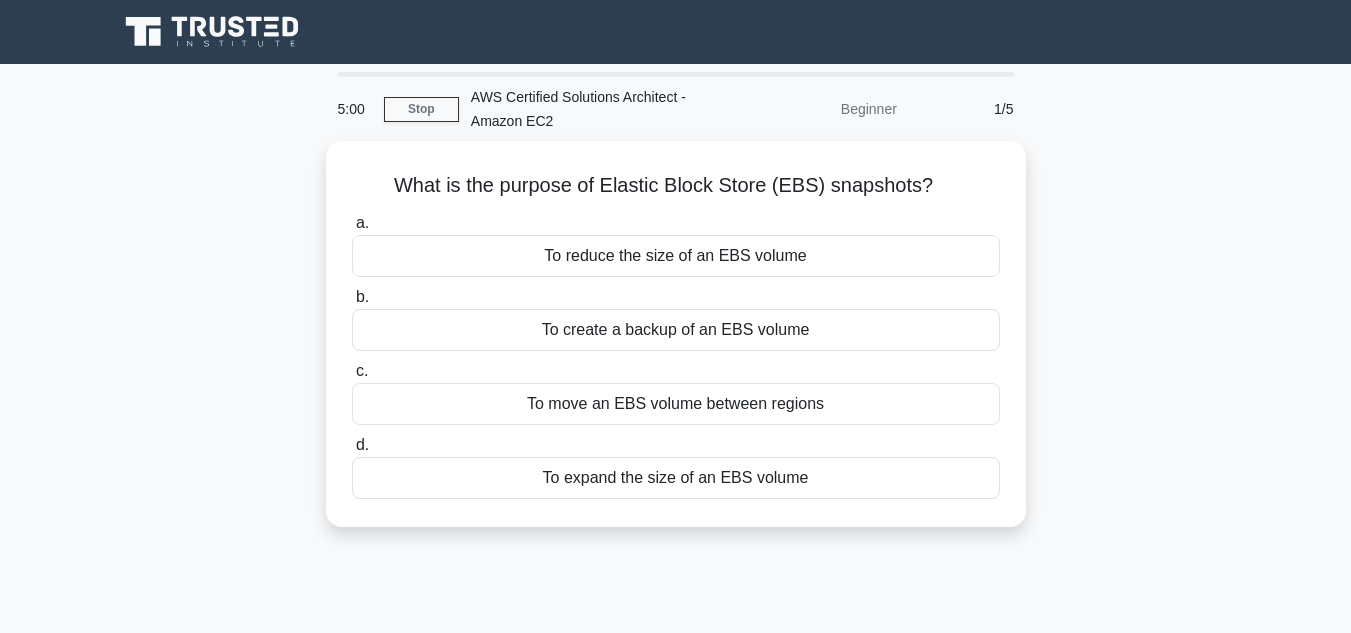 scroll, scrollTop: 0, scrollLeft: 0, axis: both 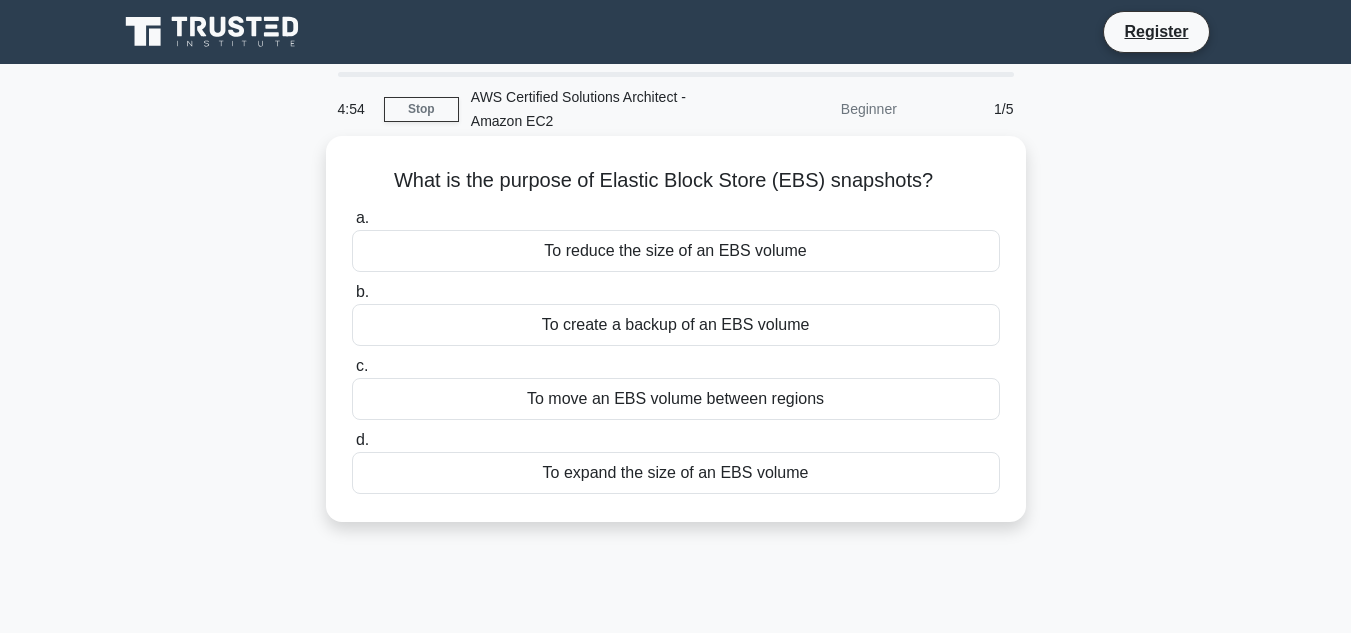 click on "To reduce the size of an EBS volume" at bounding box center (676, 251) 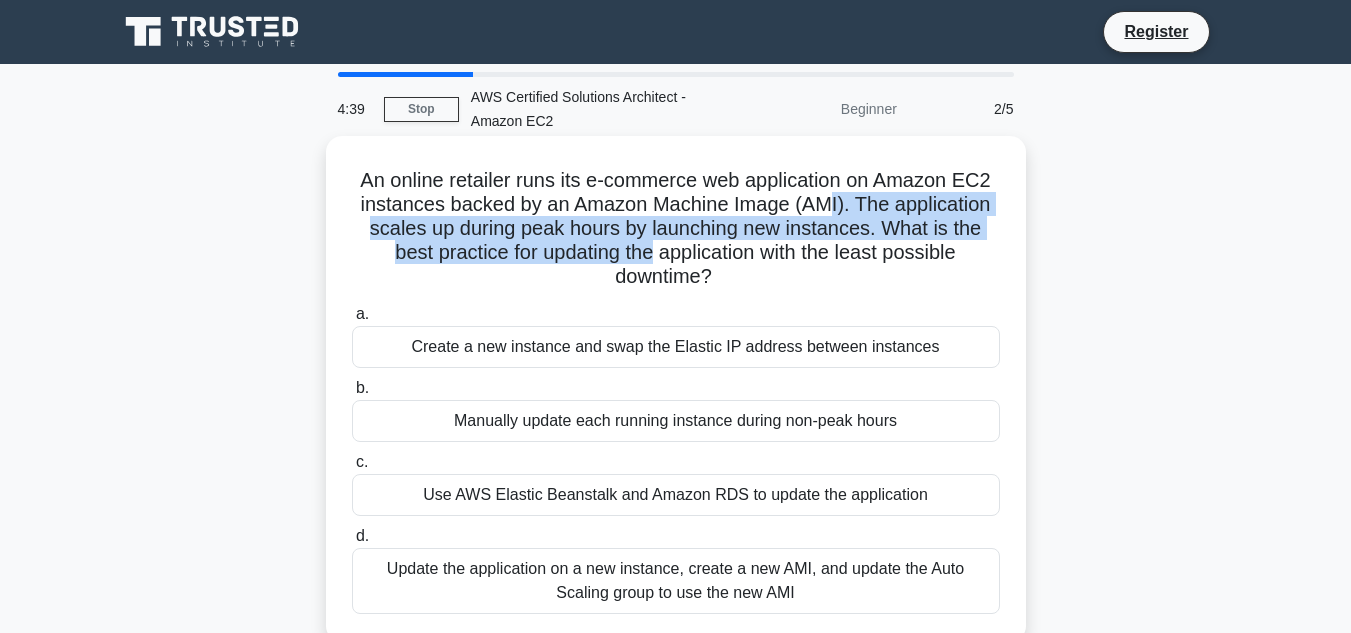 drag, startPoint x: 655, startPoint y: 245, endPoint x: 829, endPoint y: 215, distance: 176.56726 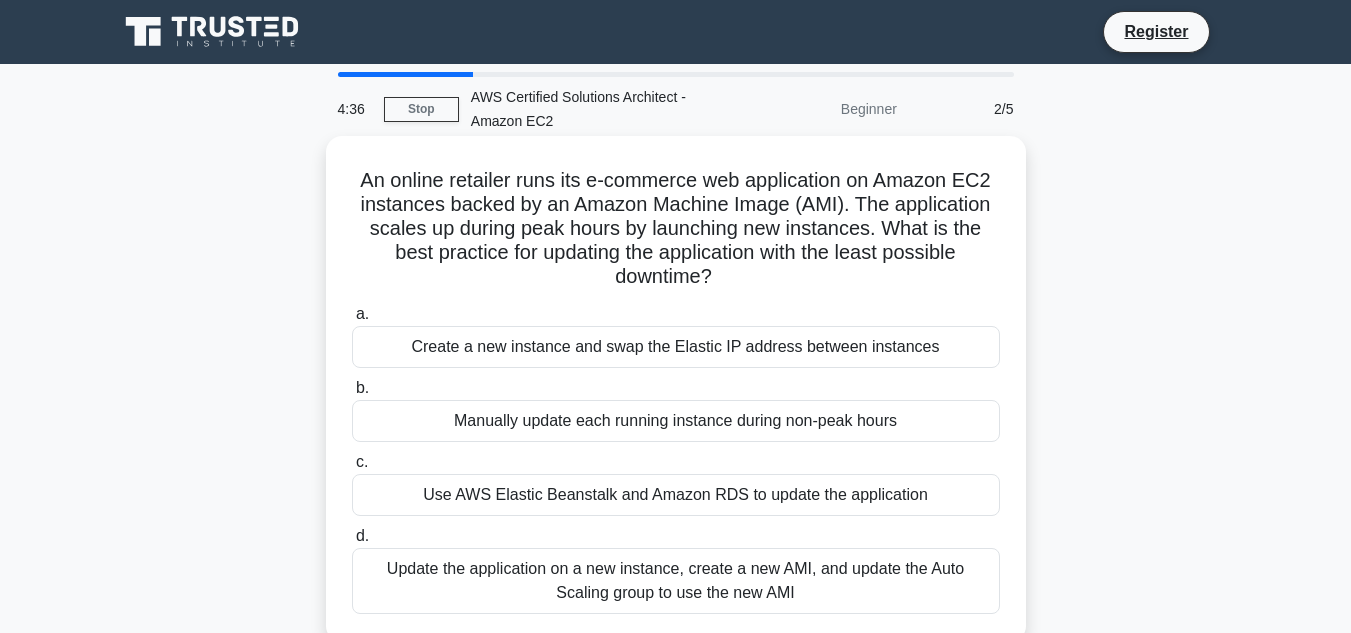 click on "An online retailer runs its e-commerce web application on Amazon EC2 instances backed by an Amazon Machine Image (AMI). The application scales up during peak hours by launching new instances. What is the best practice for updating the application with the least possible downtime?
.spinner_0XTQ{transform-origin:center;animation:spinner_y6GP .75s linear infinite}@keyframes spinner_y6GP{100%{transform:rotate(360deg)}}" at bounding box center (676, 229) 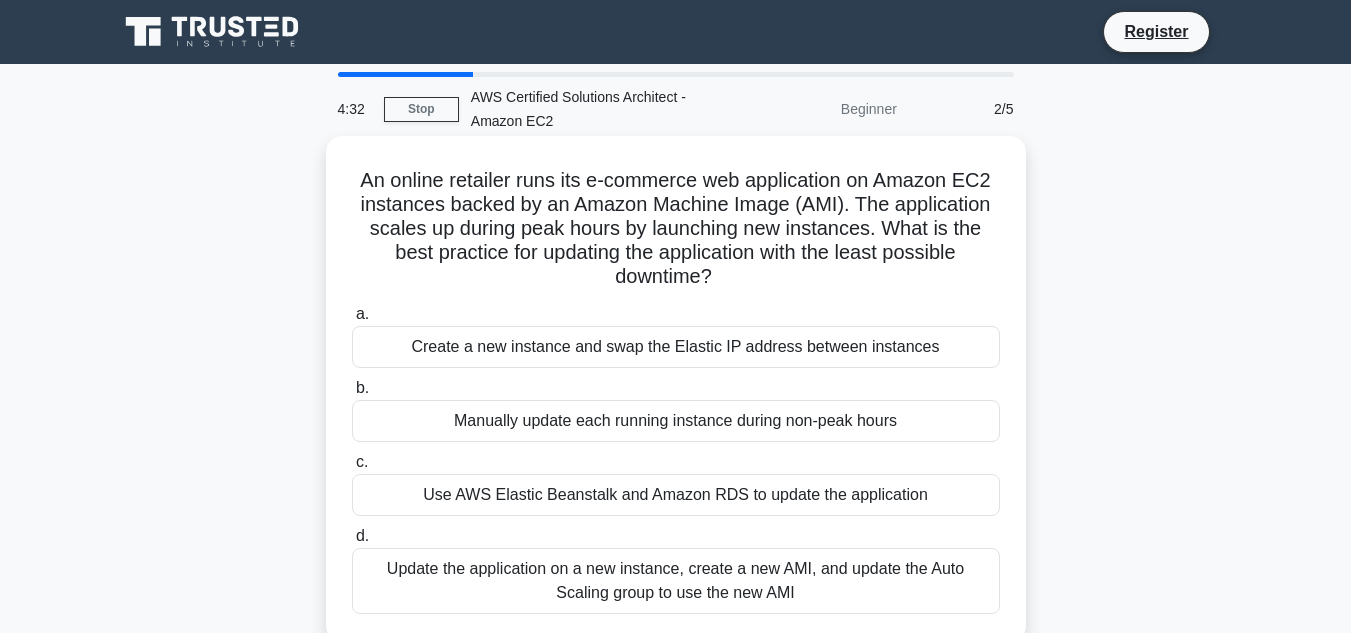click on "Create a new instance and swap the Elastic IP address between instances" at bounding box center (676, 347) 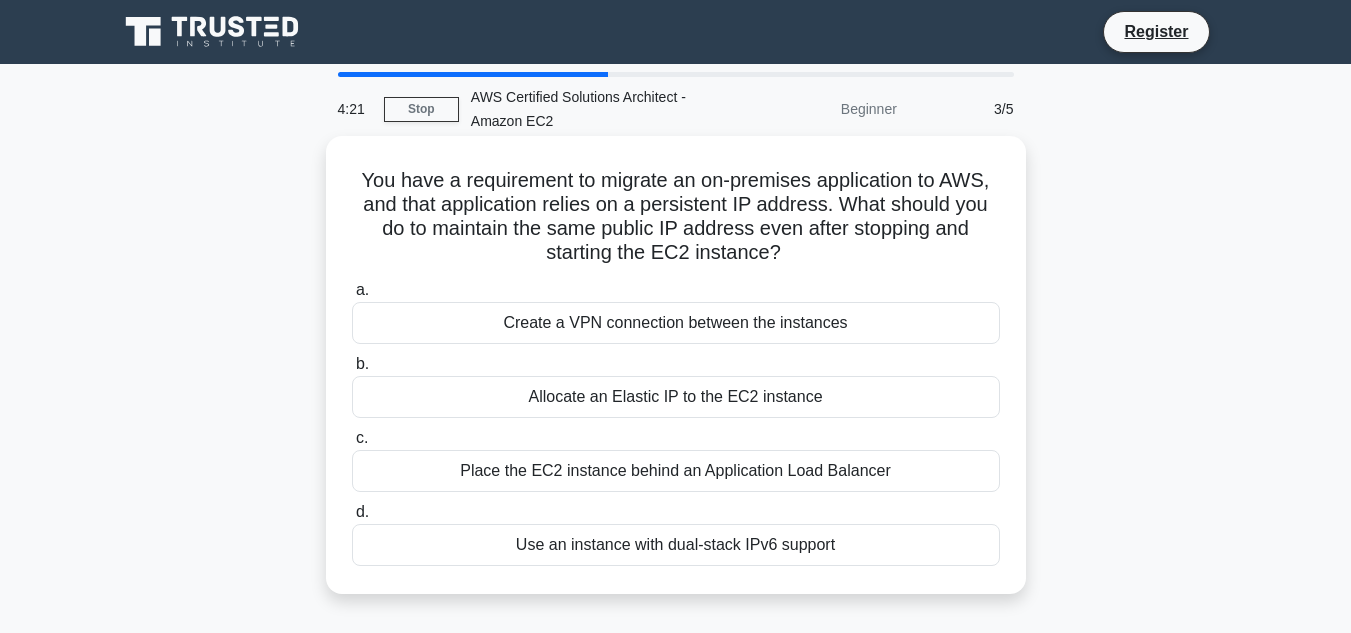 click on "Allocate an Elastic IP to the EC2 instance" at bounding box center [676, 397] 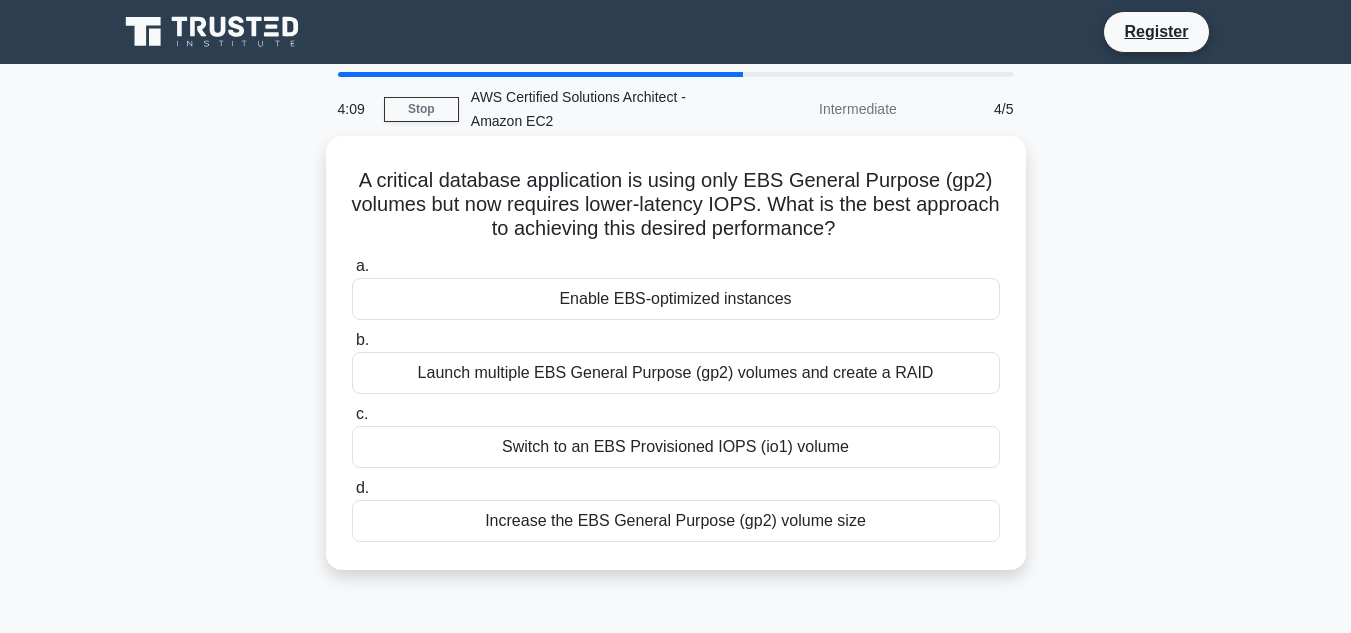 click on "Switch to an EBS Provisioned IOPS (io1) volume" at bounding box center (676, 447) 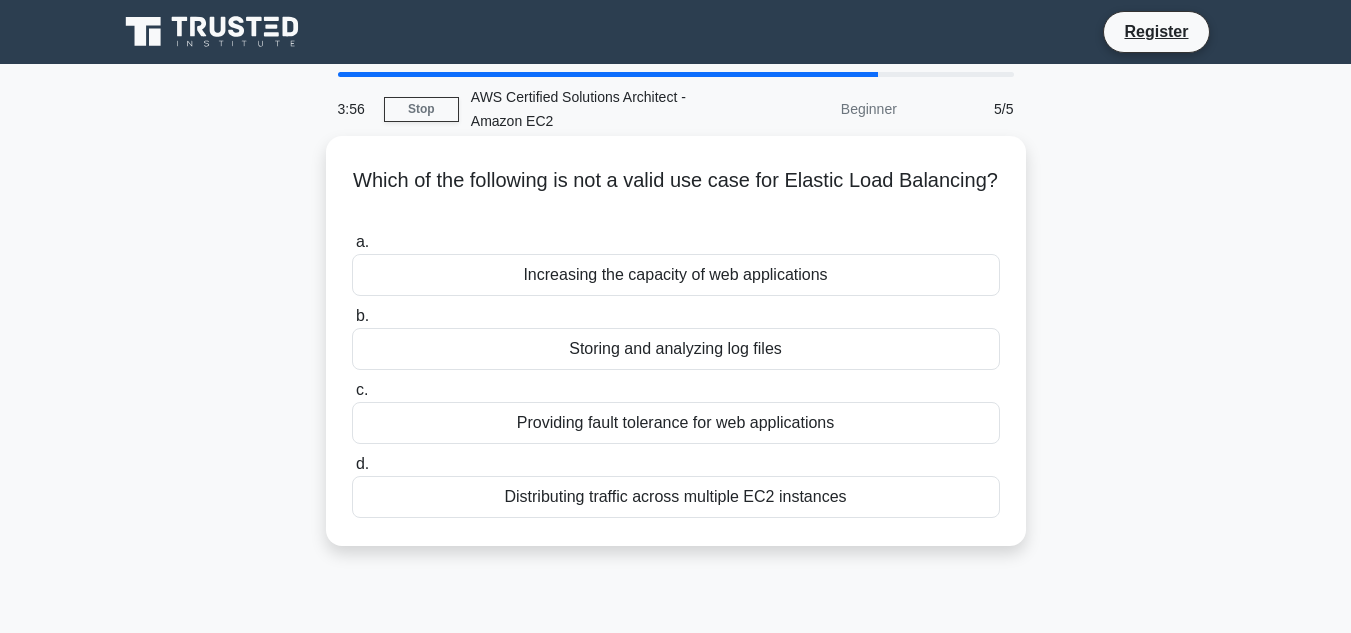 click on "Storing and analyzing log files" at bounding box center (676, 349) 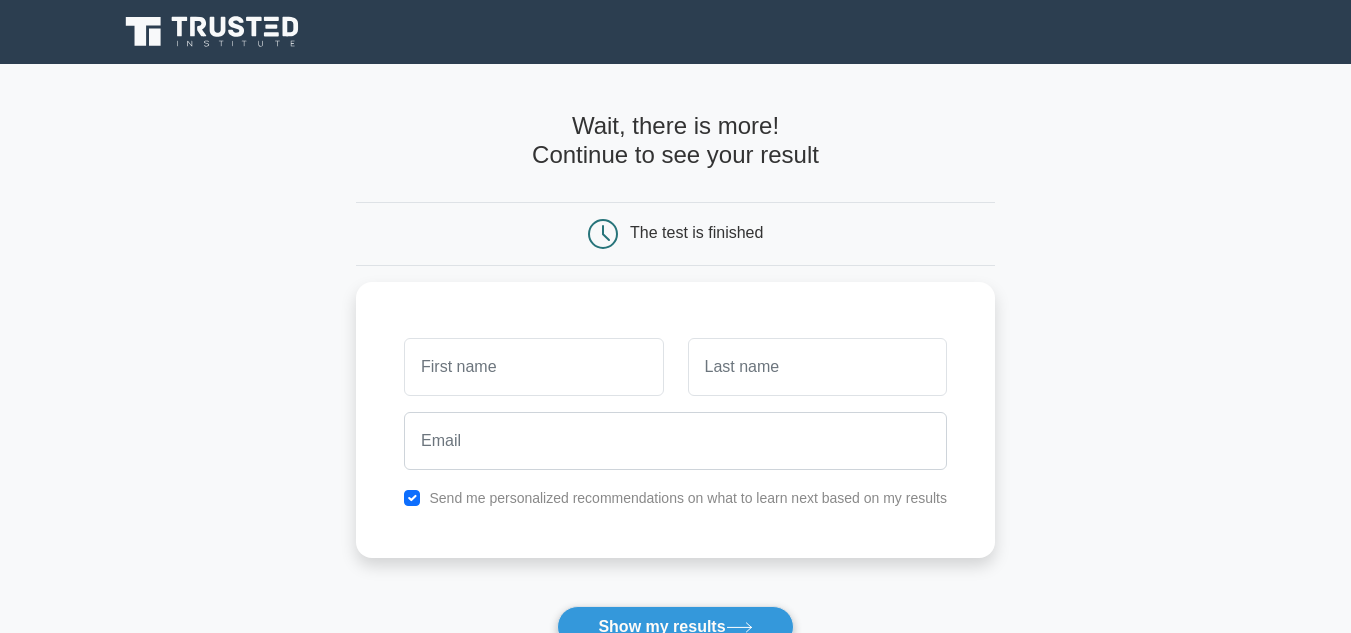 scroll, scrollTop: 0, scrollLeft: 0, axis: both 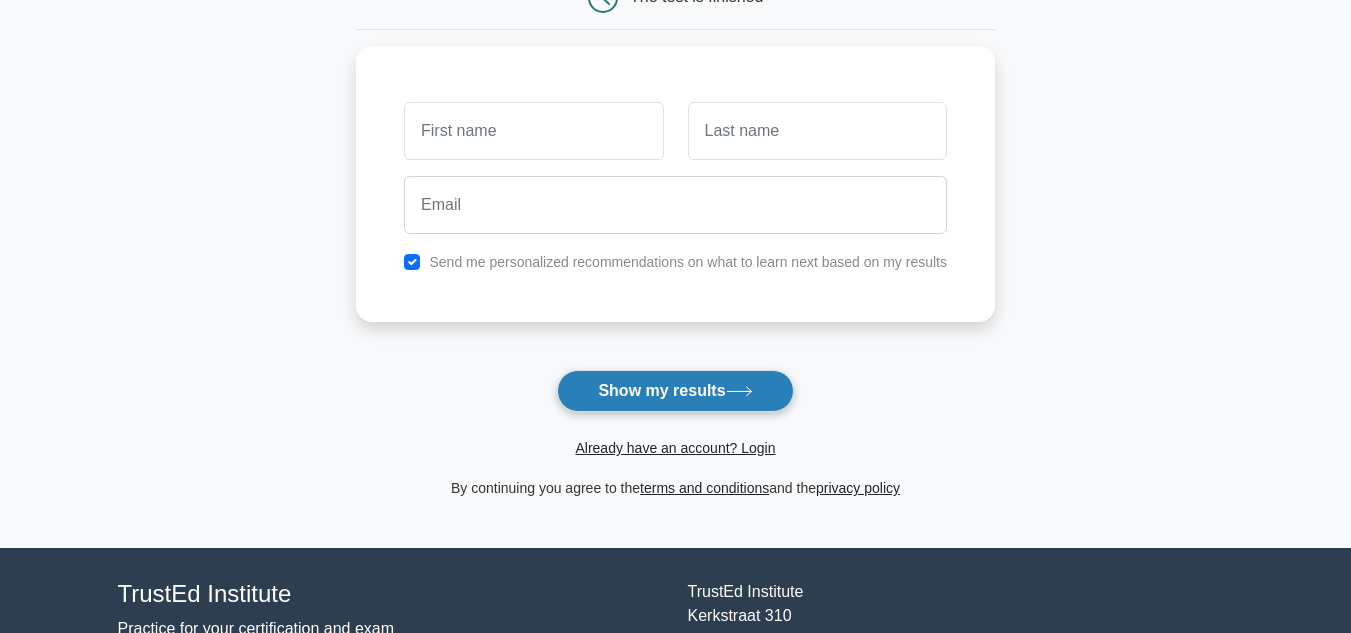 click on "Show my results" at bounding box center (675, 391) 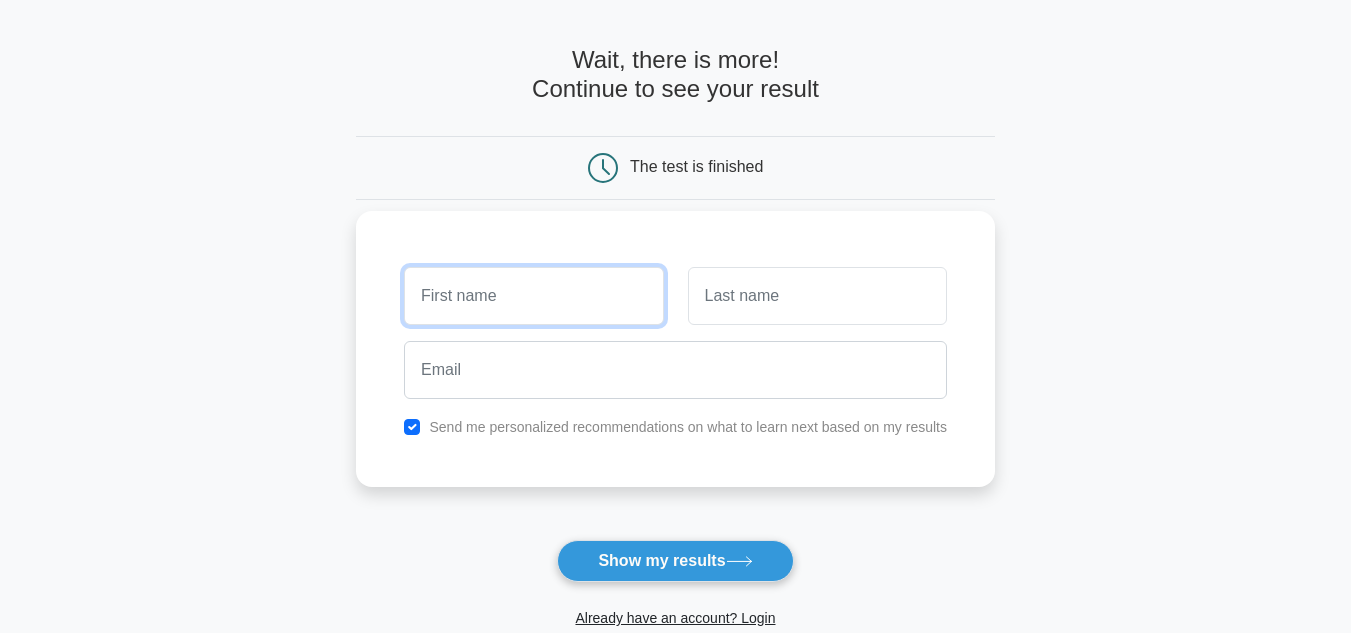 scroll, scrollTop: 373, scrollLeft: 0, axis: vertical 